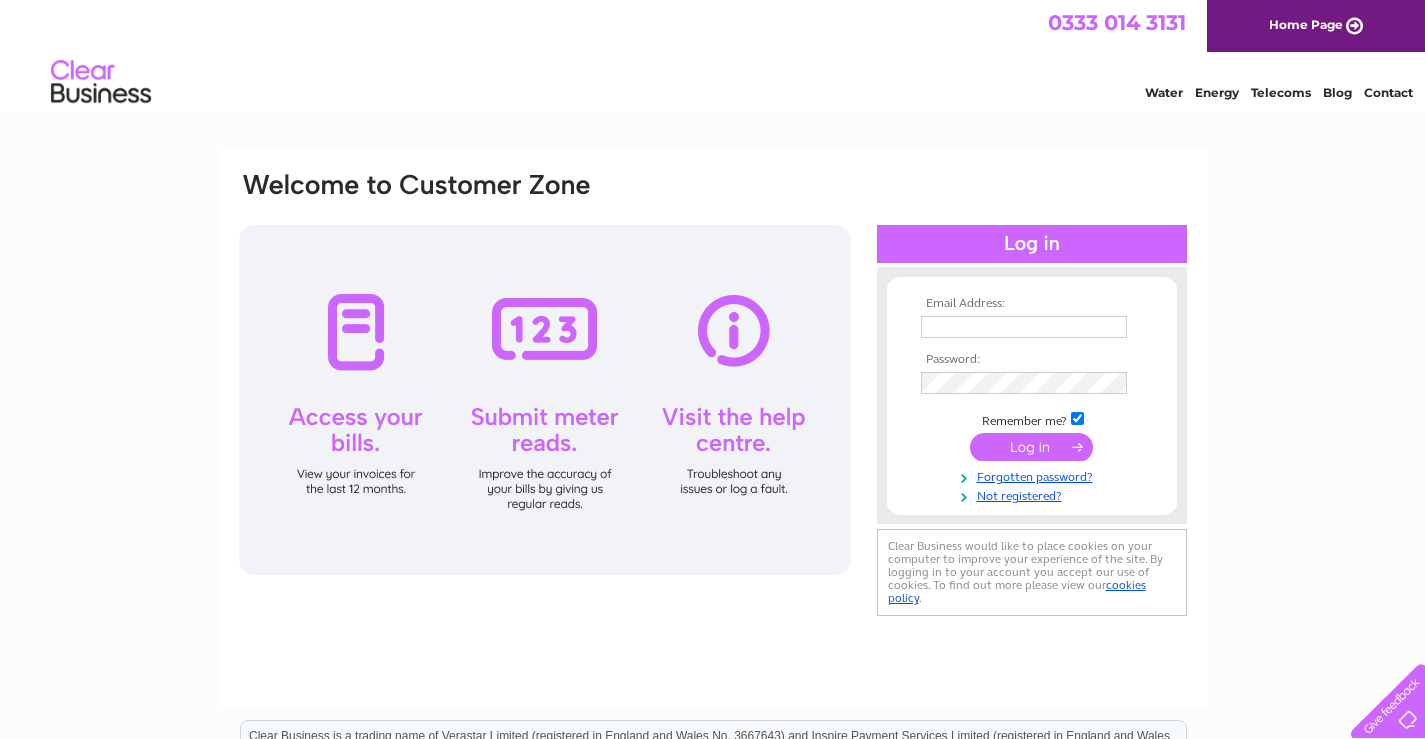 scroll, scrollTop: 0, scrollLeft: 0, axis: both 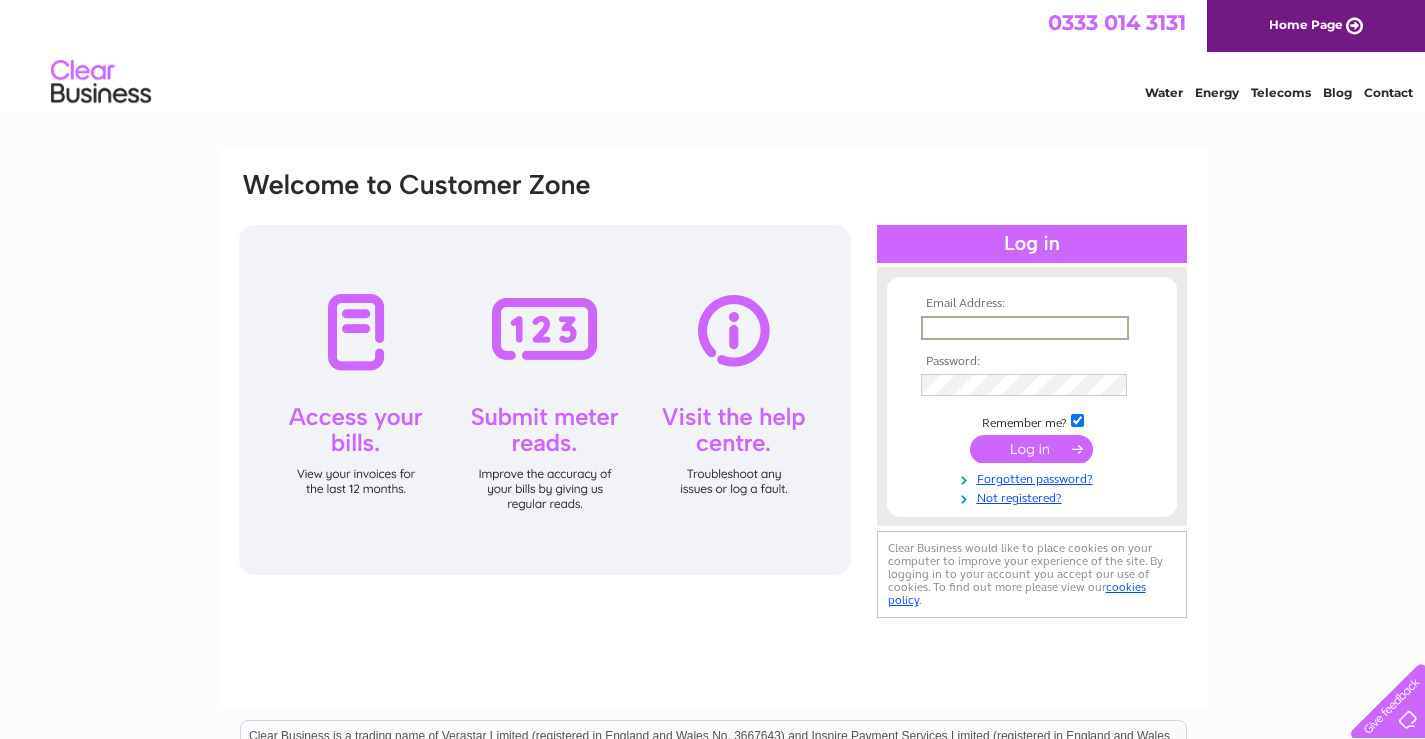 click at bounding box center [1025, 328] 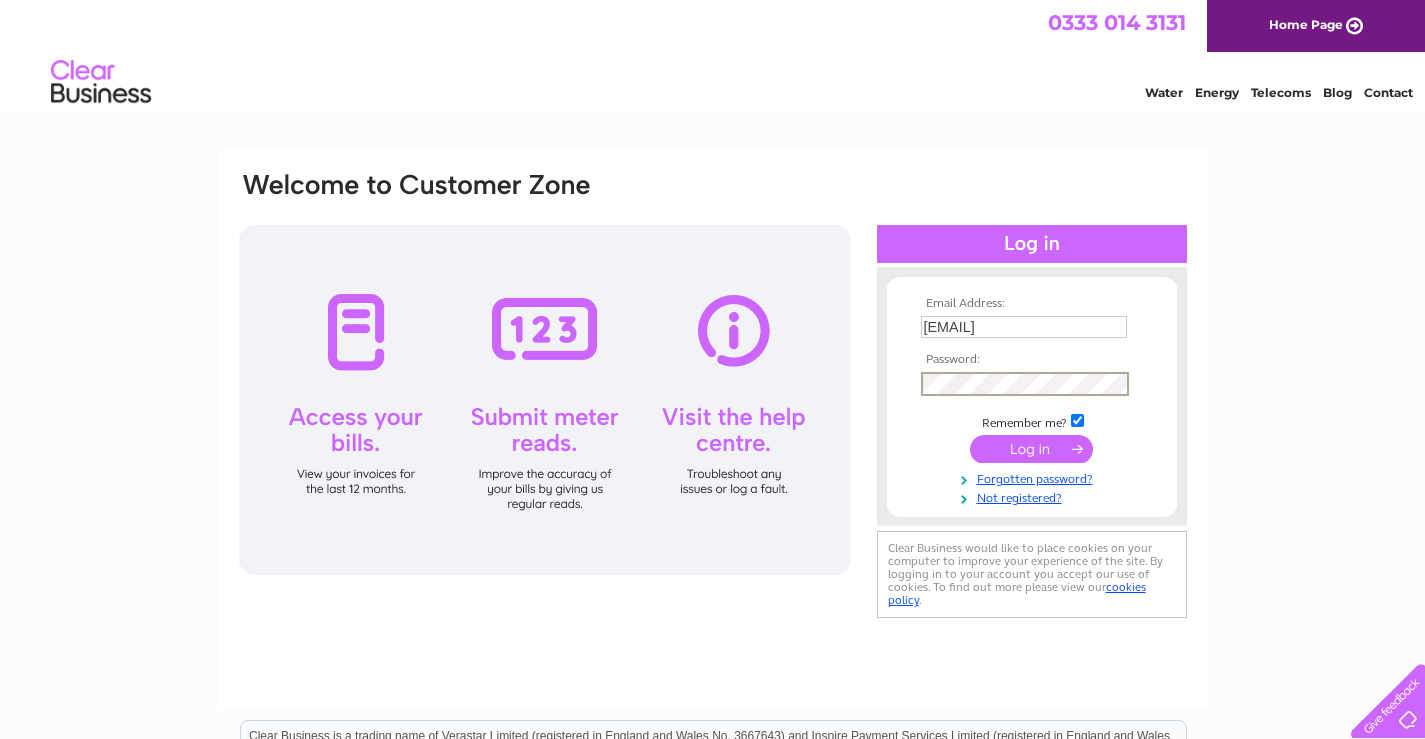click at bounding box center (1031, 449) 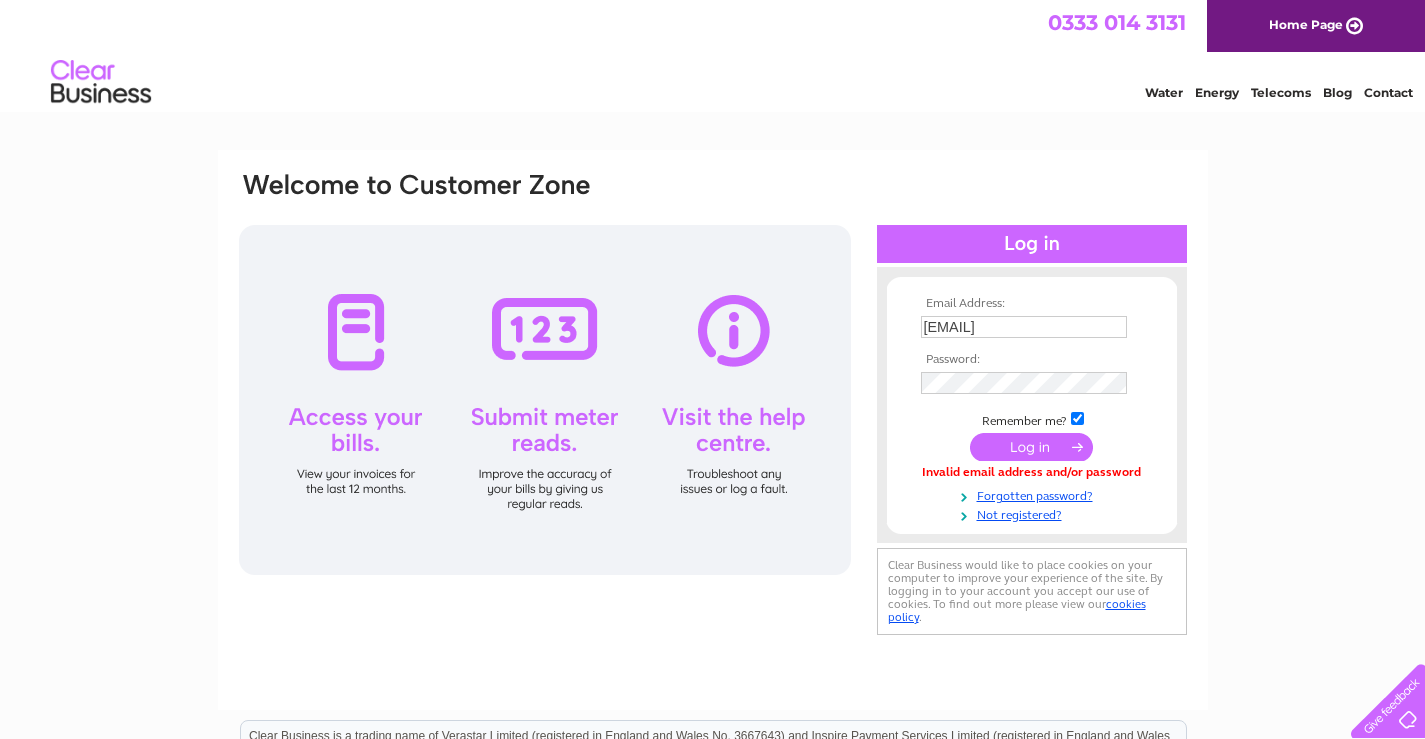 scroll, scrollTop: 0, scrollLeft: 0, axis: both 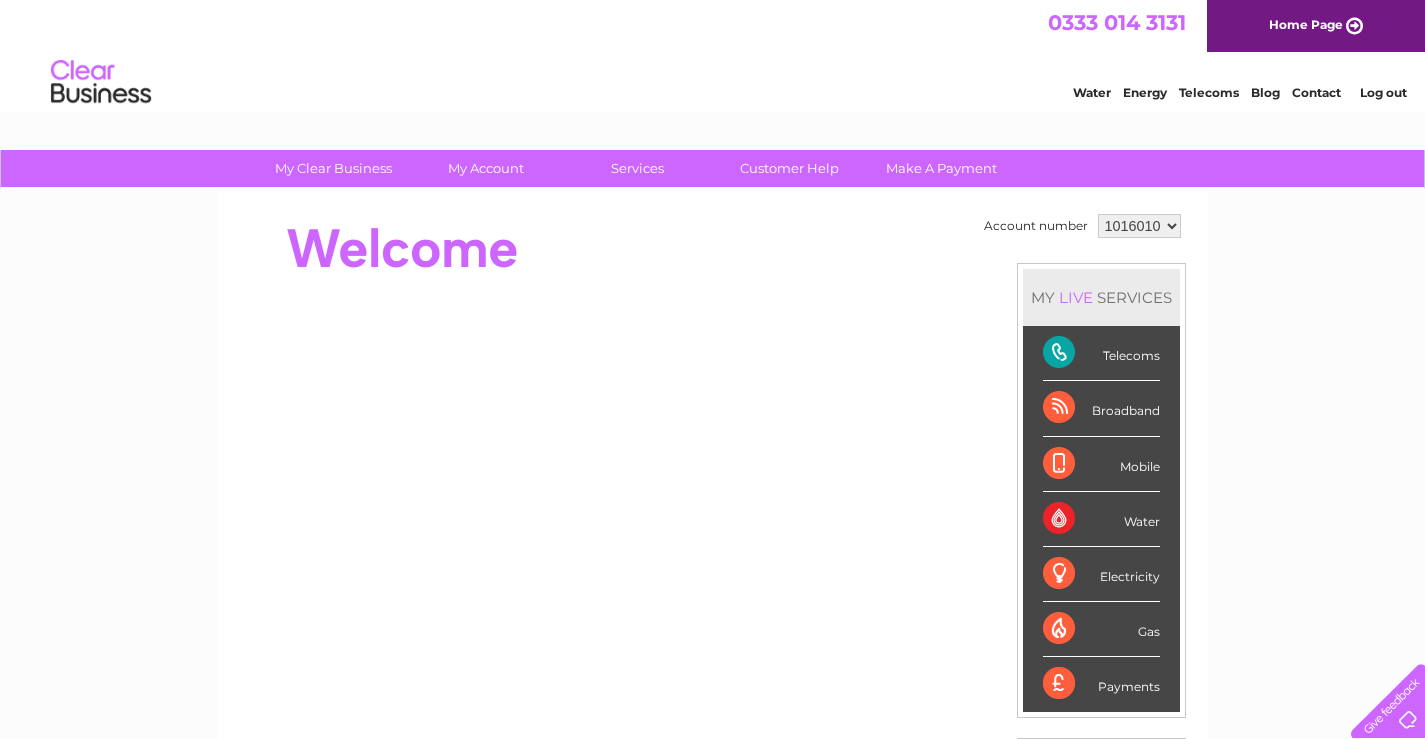 click on "Telecoms" at bounding box center [1101, 353] 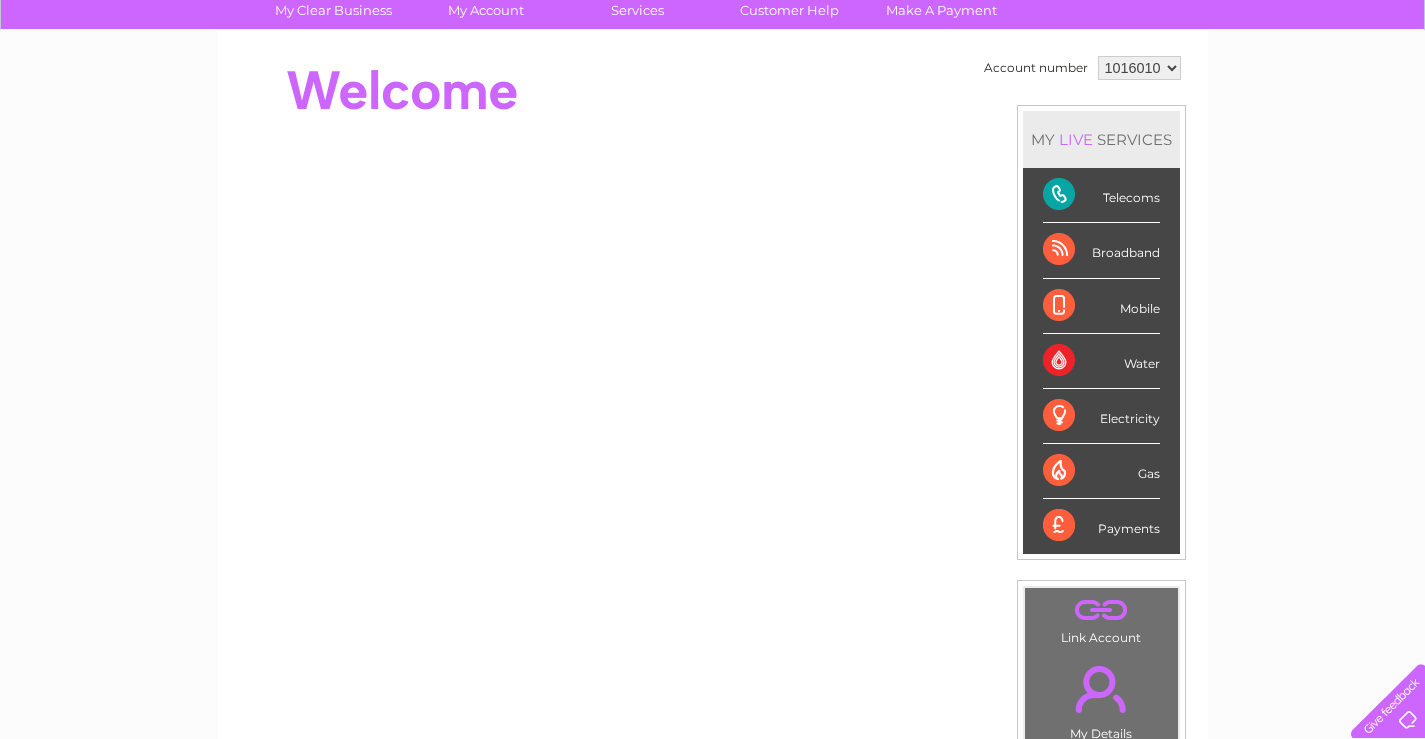 scroll, scrollTop: 50, scrollLeft: 0, axis: vertical 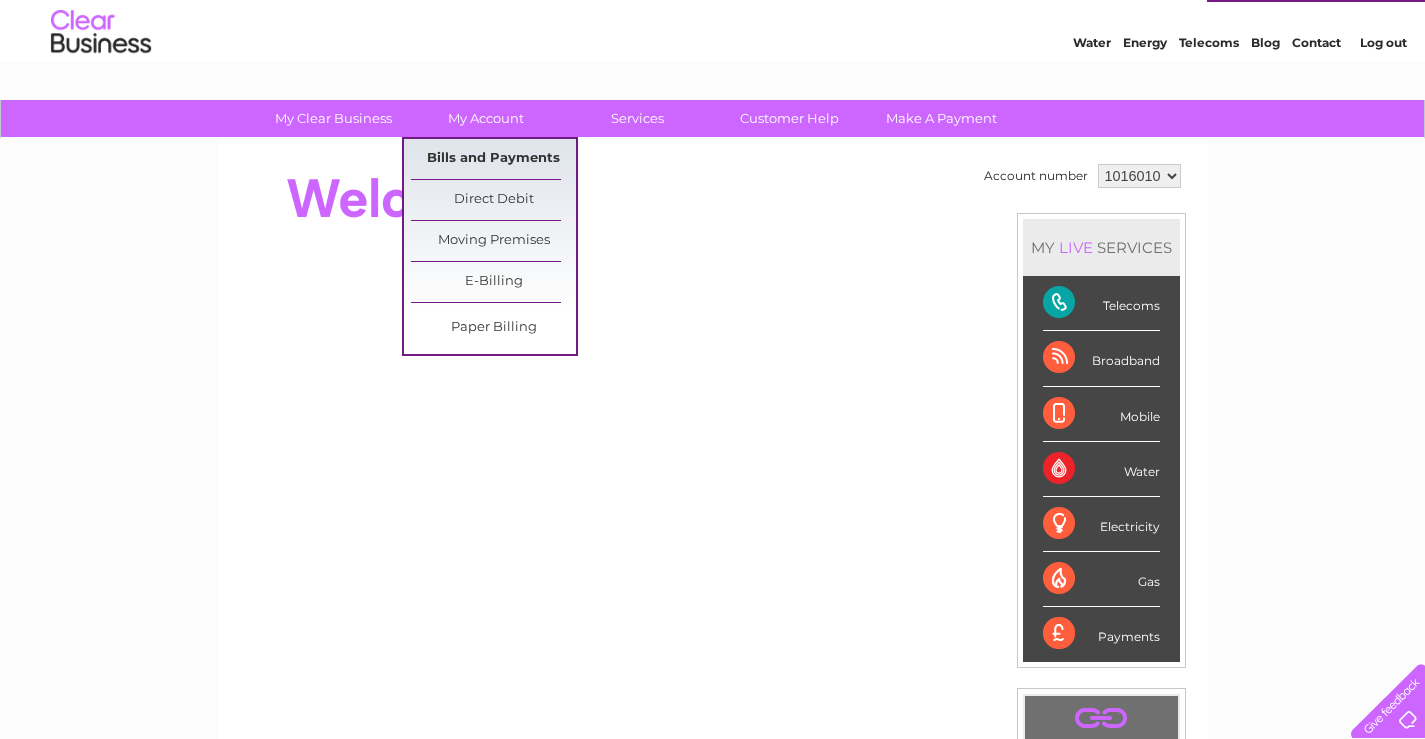 click on "Bills and Payments" at bounding box center [493, 159] 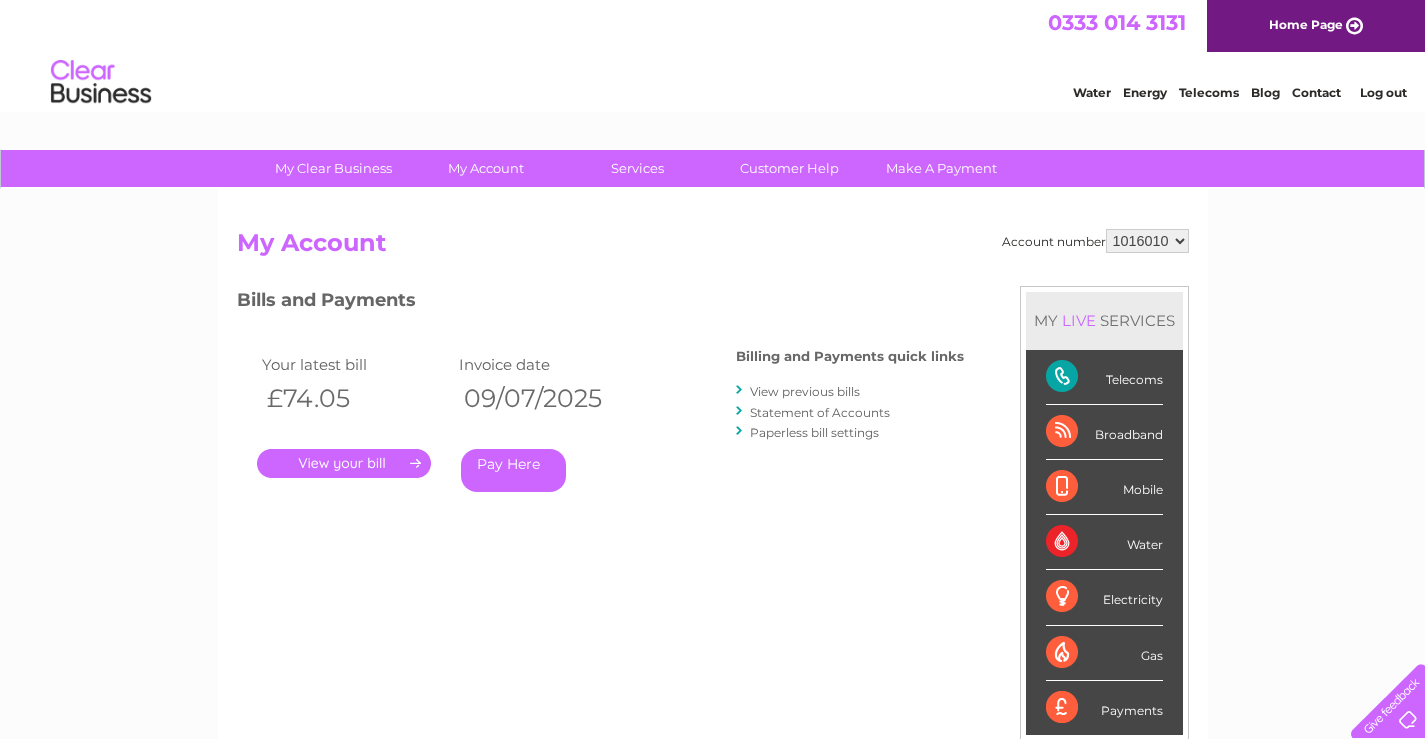 scroll, scrollTop: 0, scrollLeft: 0, axis: both 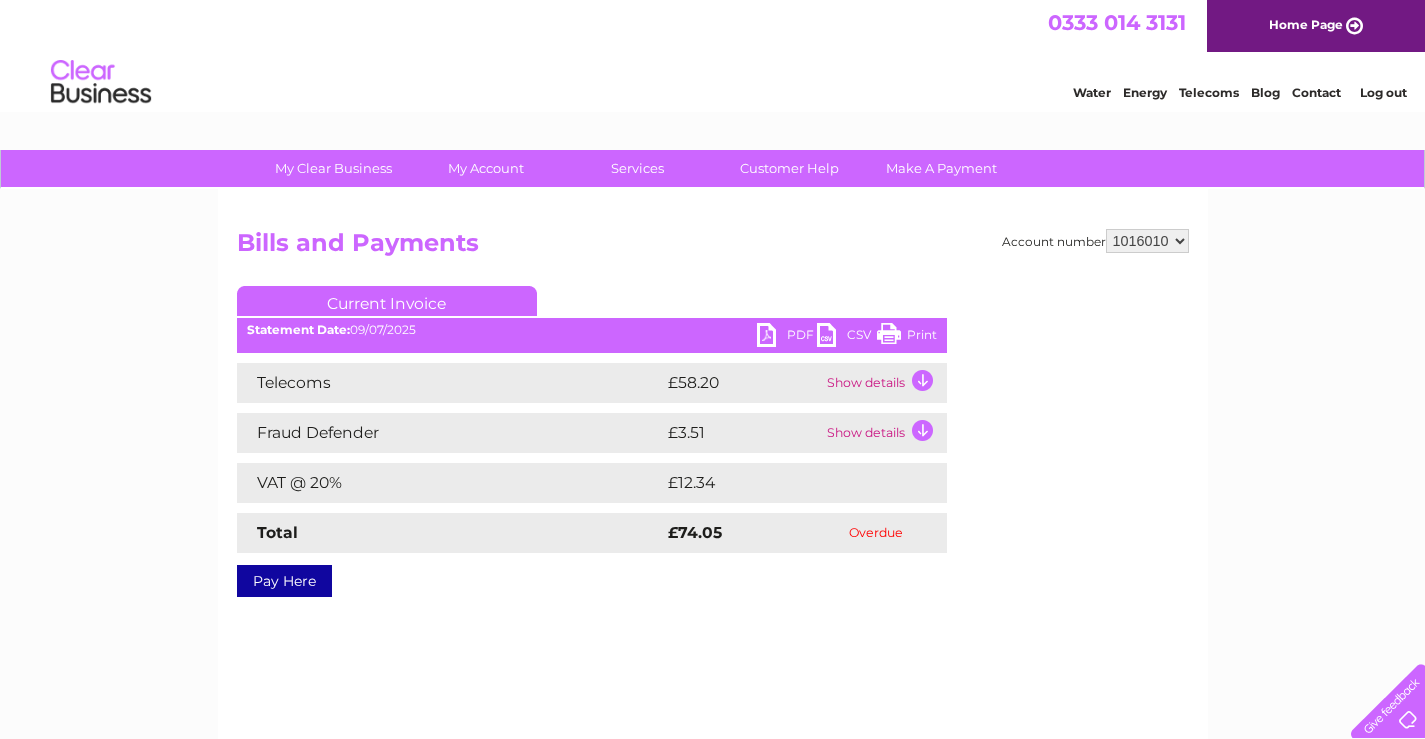 click on "Print" at bounding box center (907, 337) 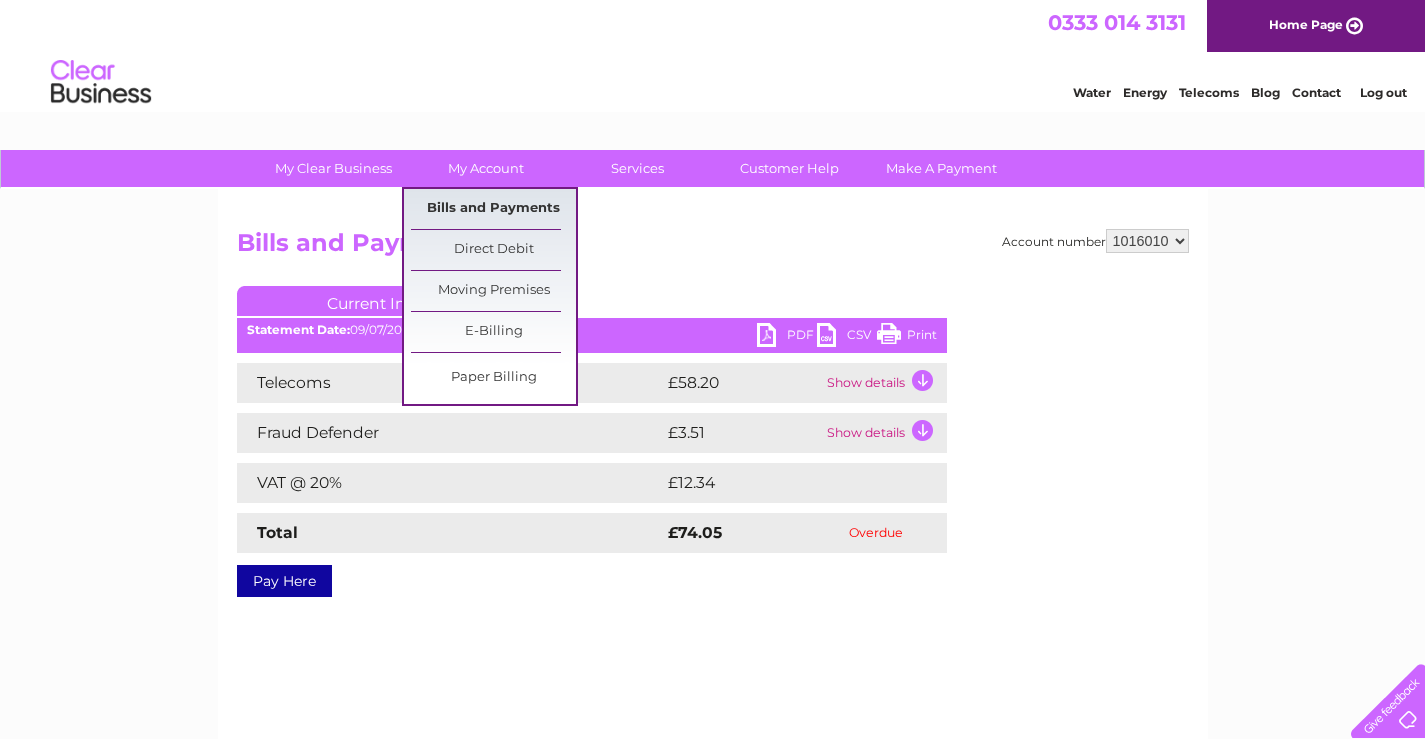 click on "Bills and Payments" at bounding box center (493, 209) 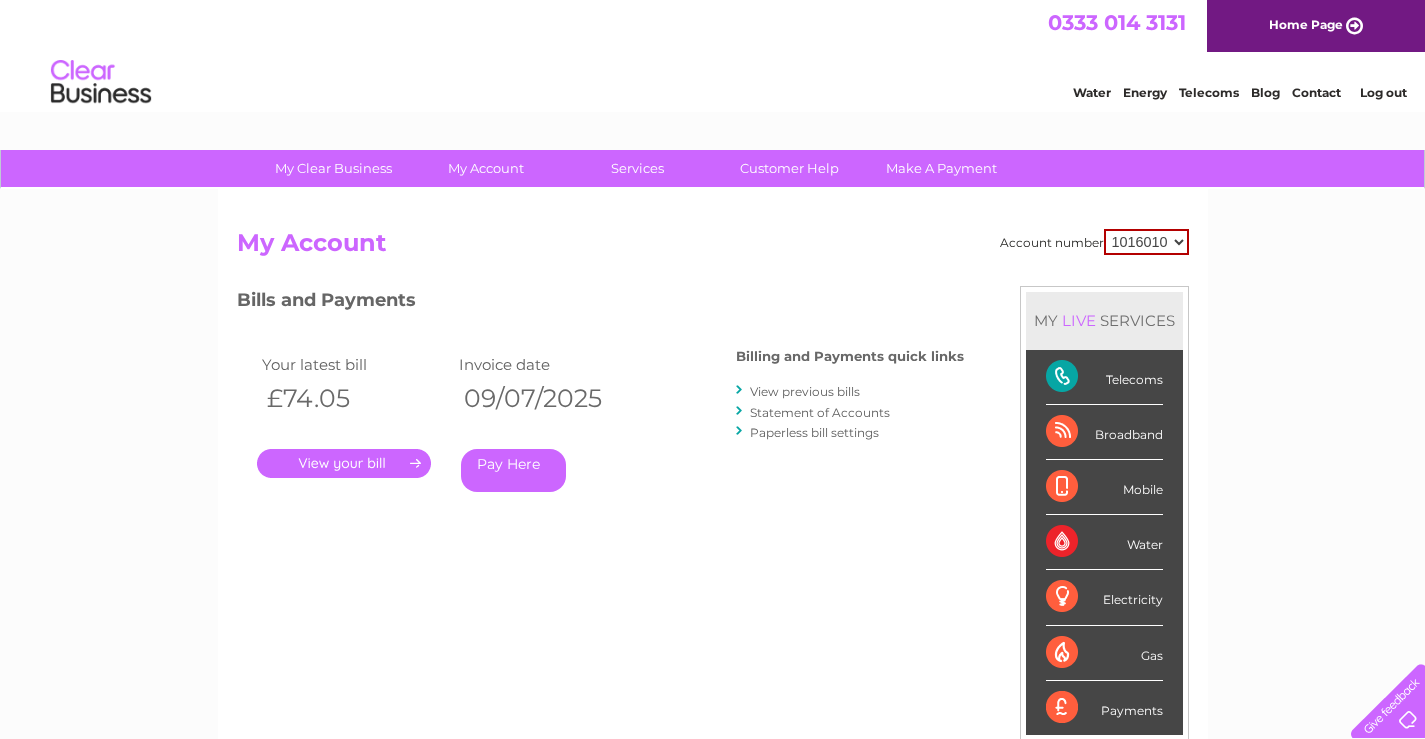 scroll, scrollTop: 0, scrollLeft: 0, axis: both 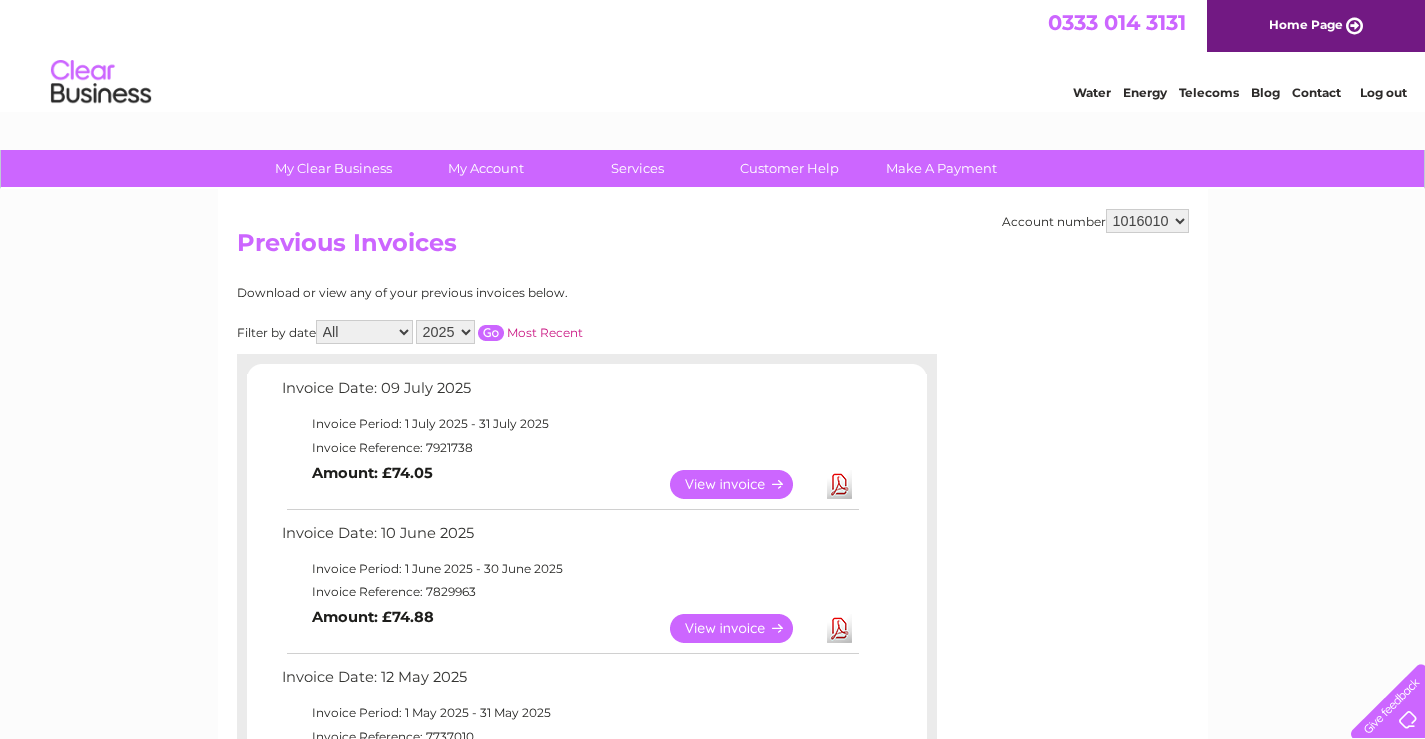 click on "View" at bounding box center [743, 628] 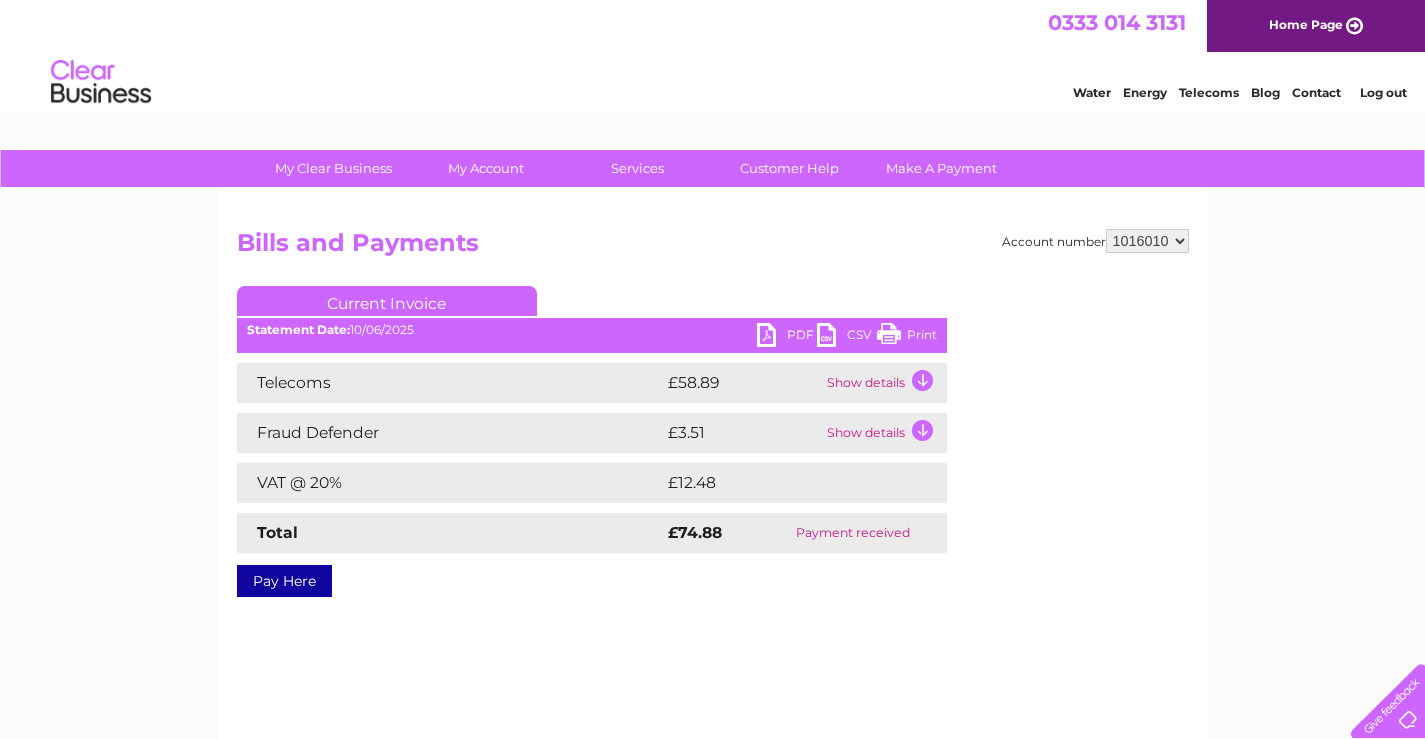 scroll, scrollTop: 0, scrollLeft: 0, axis: both 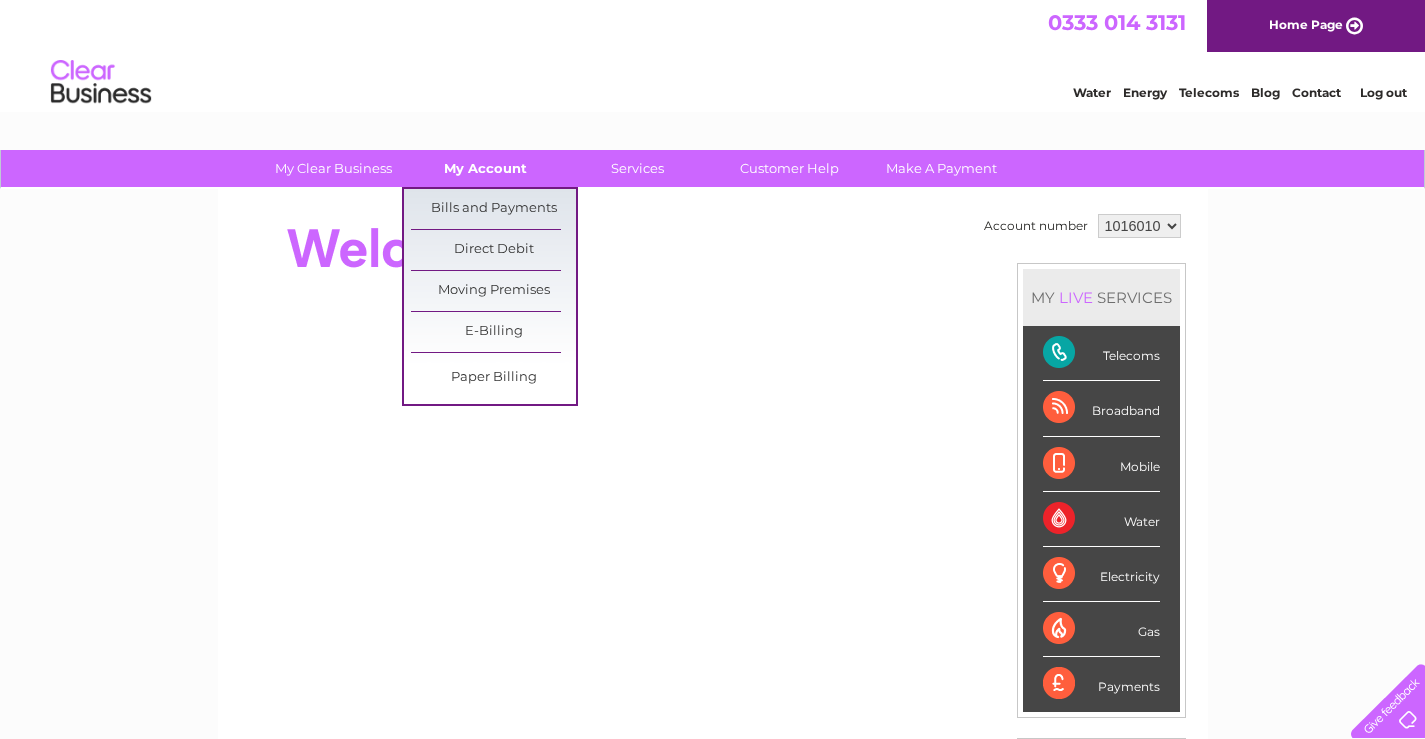 click on "My Account" at bounding box center (485, 168) 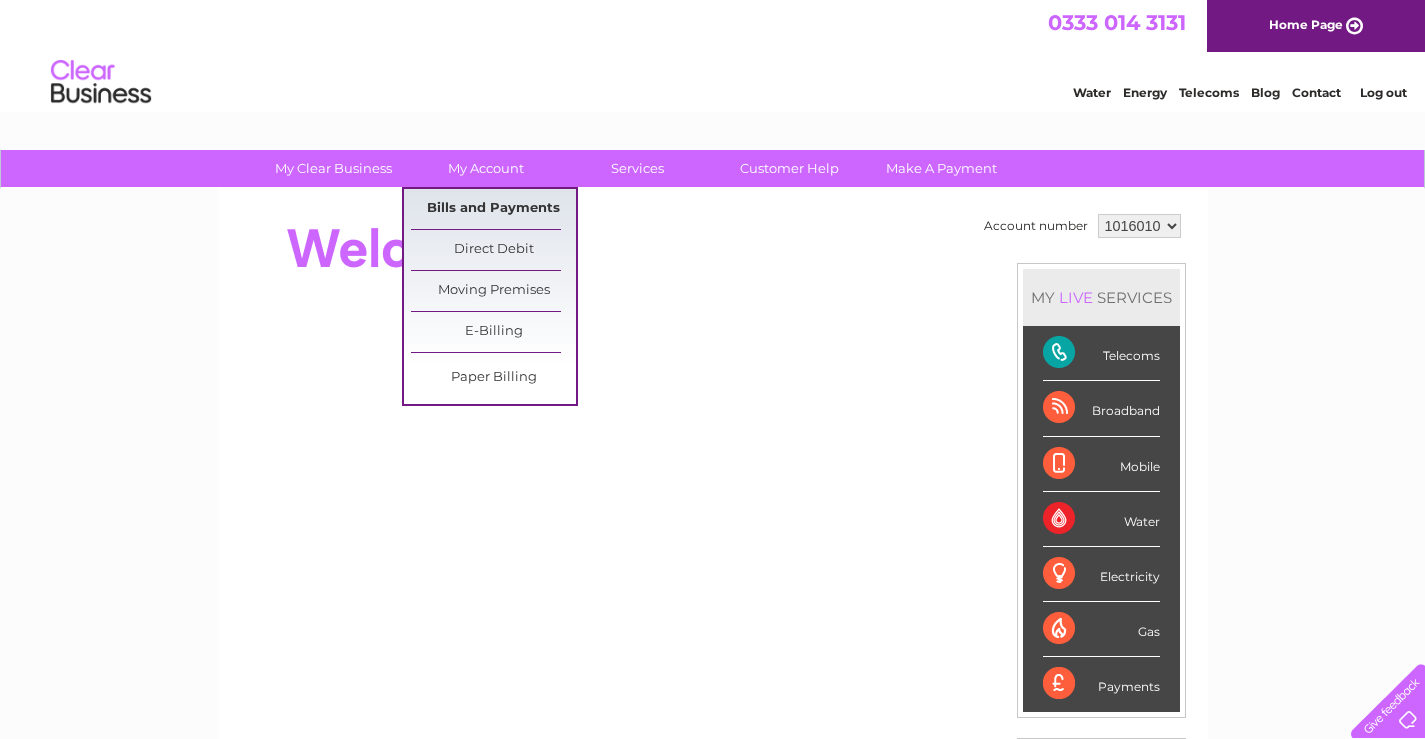 click on "Bills and Payments" at bounding box center [493, 209] 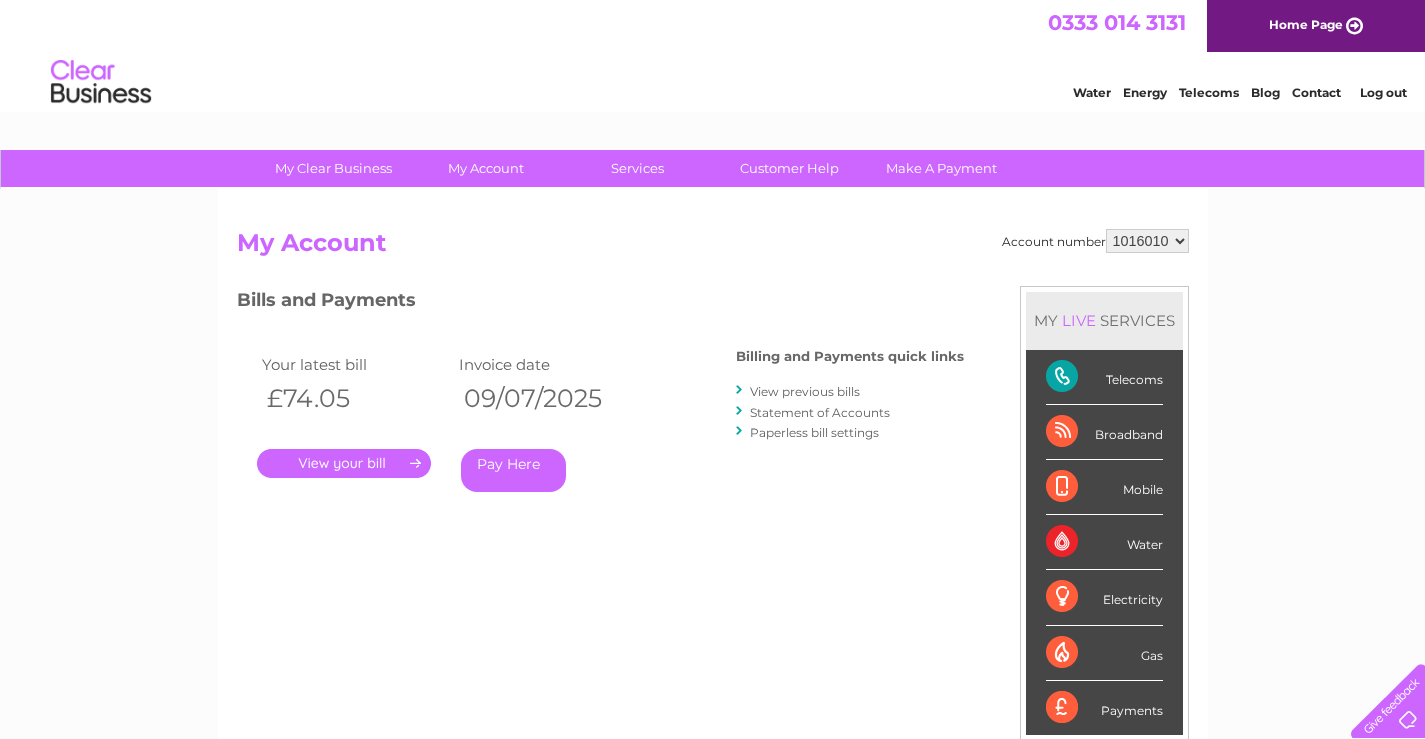 scroll, scrollTop: 0, scrollLeft: 0, axis: both 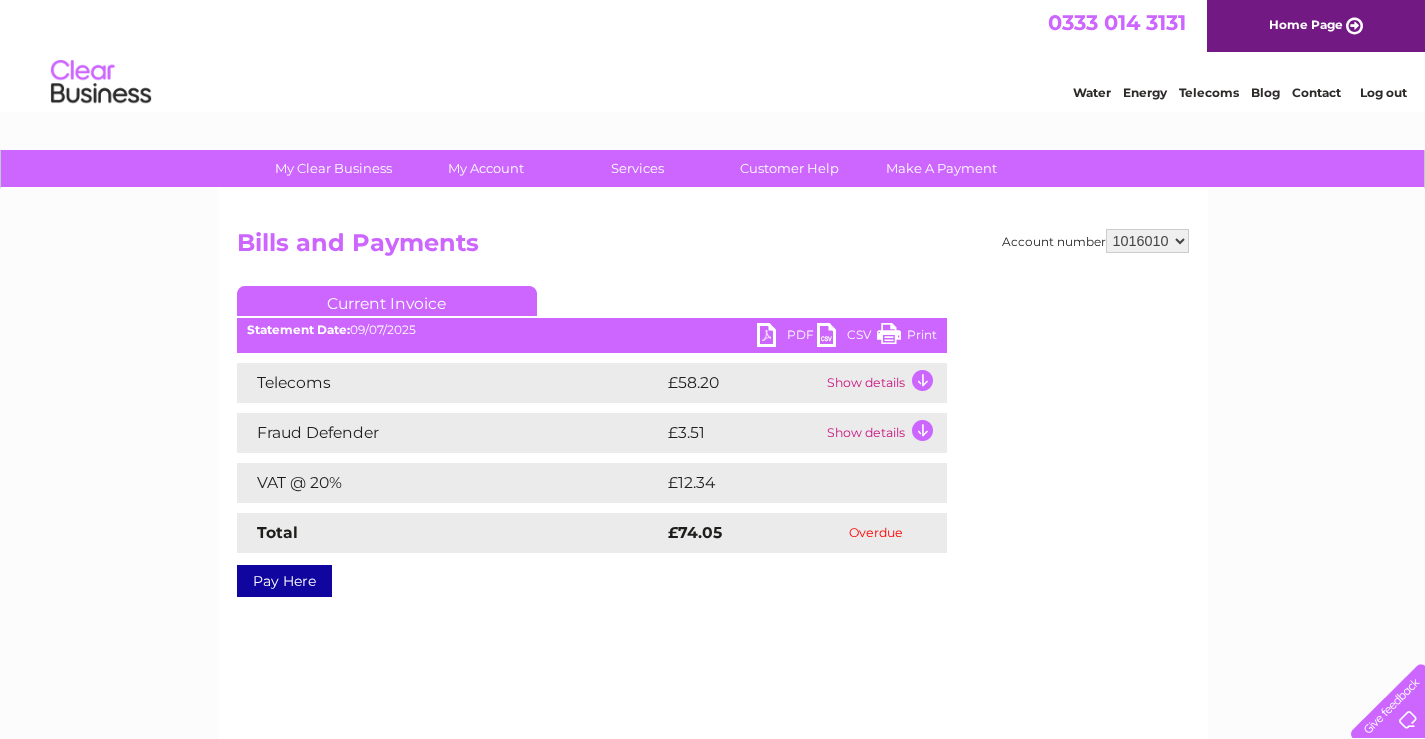 click on "Show details" at bounding box center [884, 383] 